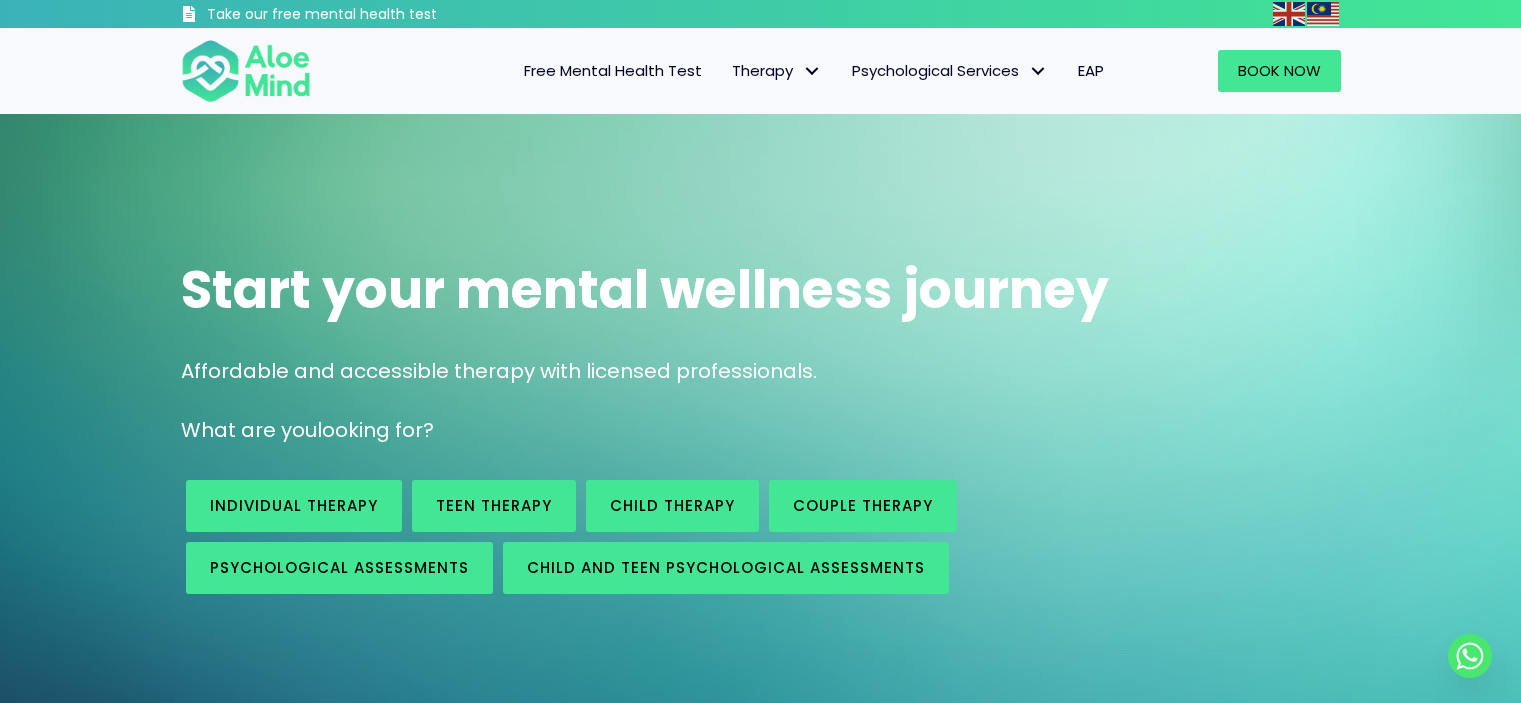 scroll, scrollTop: 0, scrollLeft: 0, axis: both 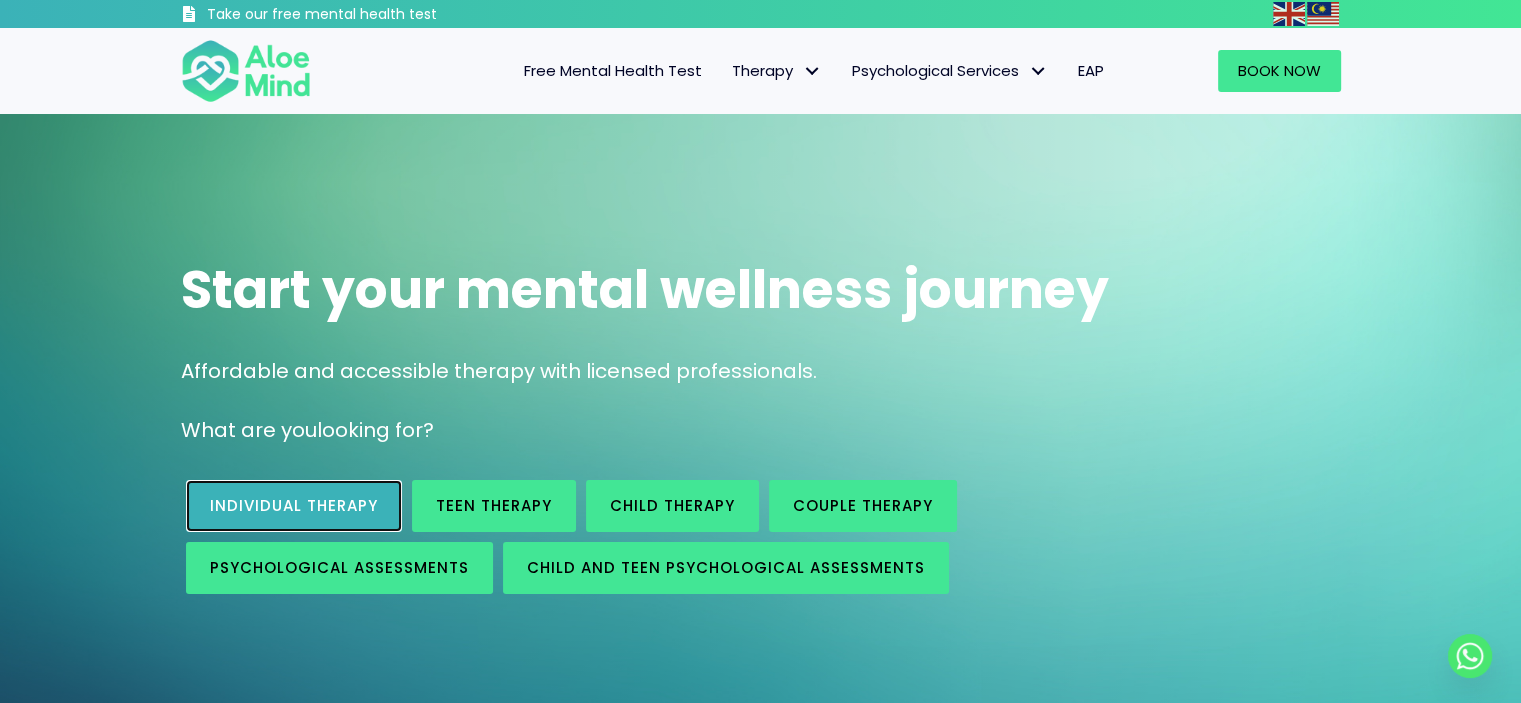 click on "Individual therapy" at bounding box center [294, 506] 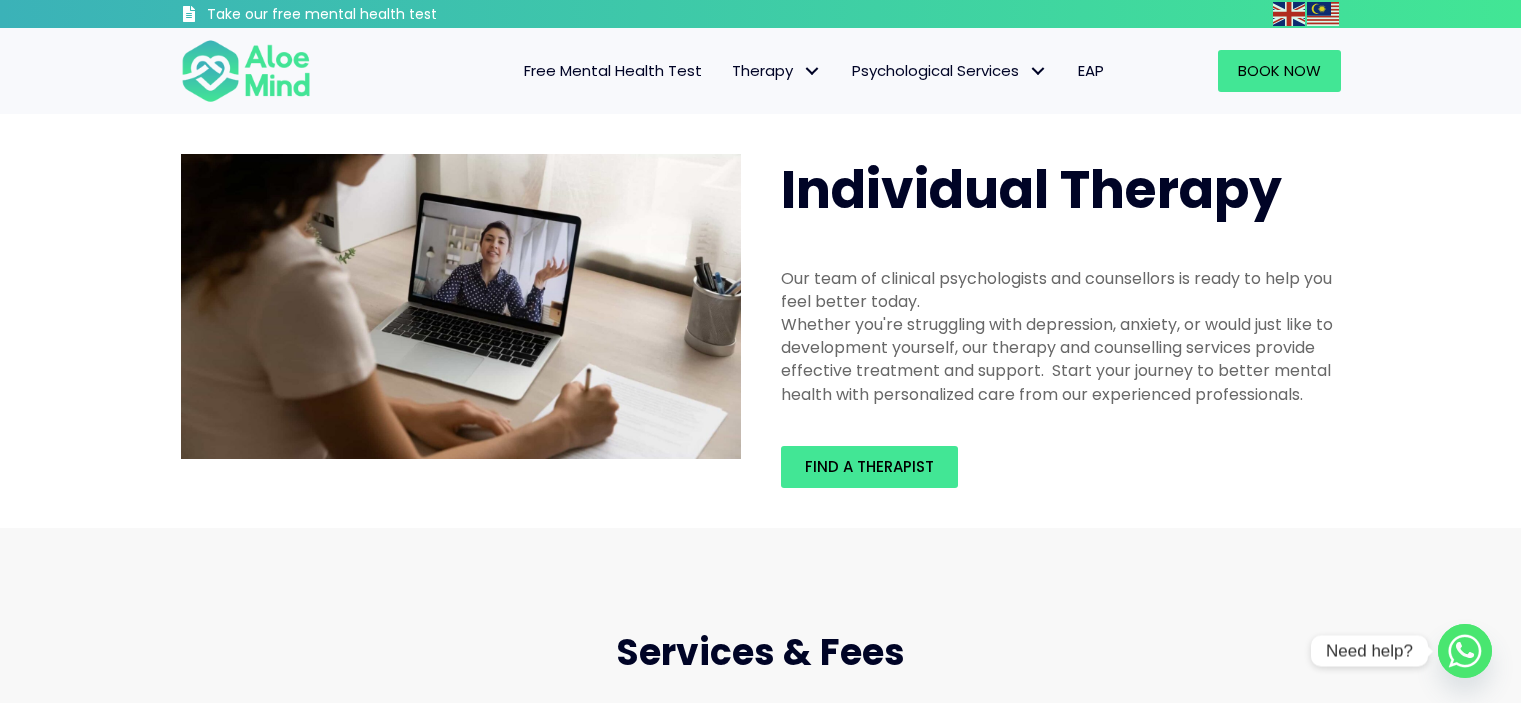 scroll, scrollTop: 0, scrollLeft: 0, axis: both 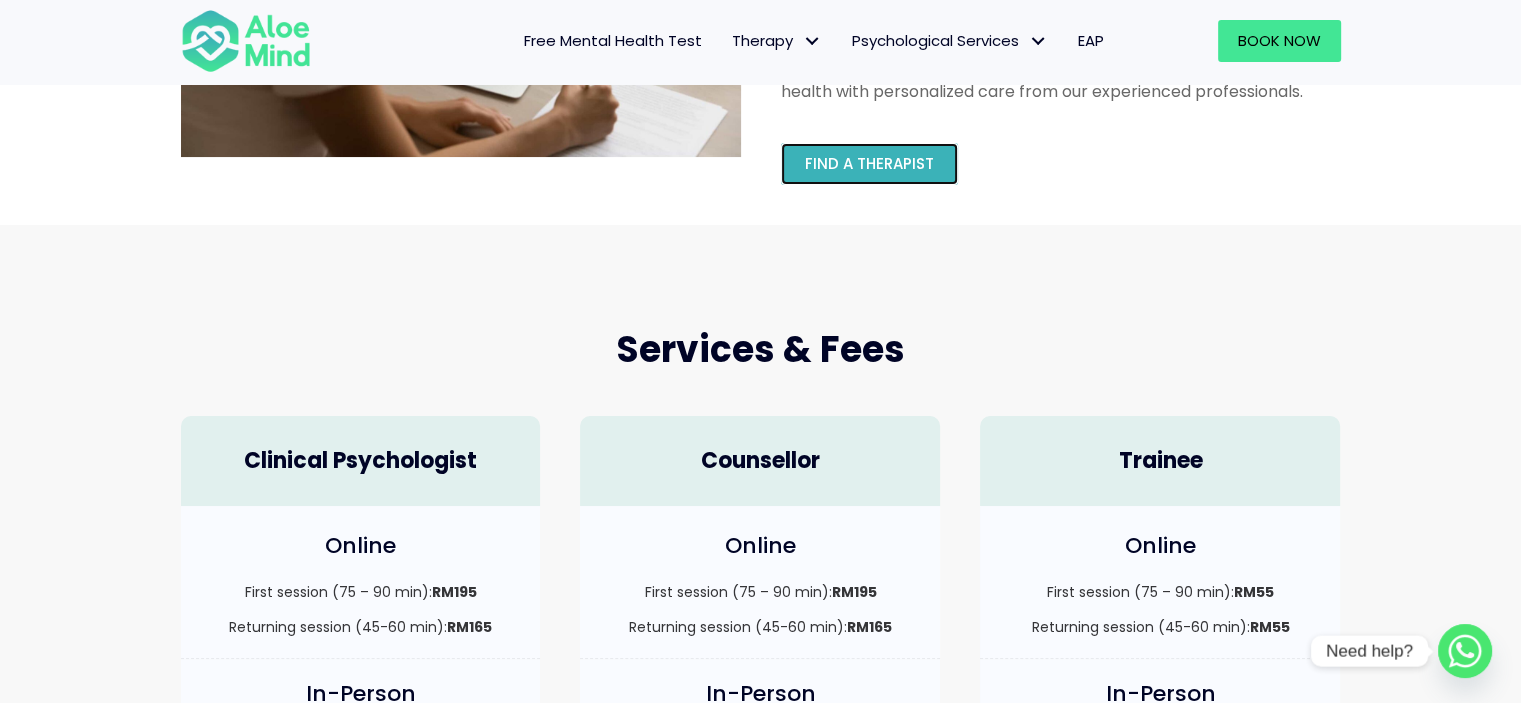 click on "Find a therapist" at bounding box center (869, 164) 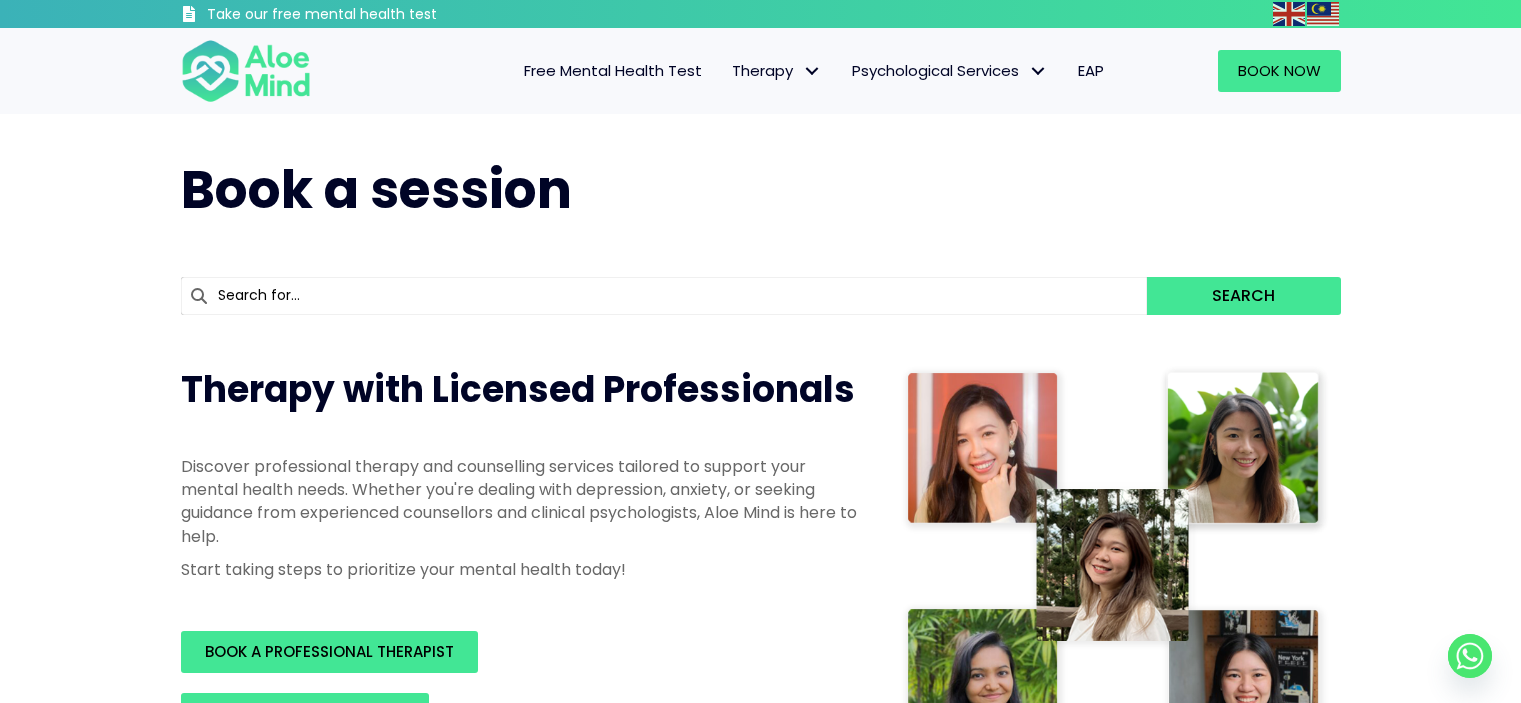 scroll, scrollTop: 0, scrollLeft: 0, axis: both 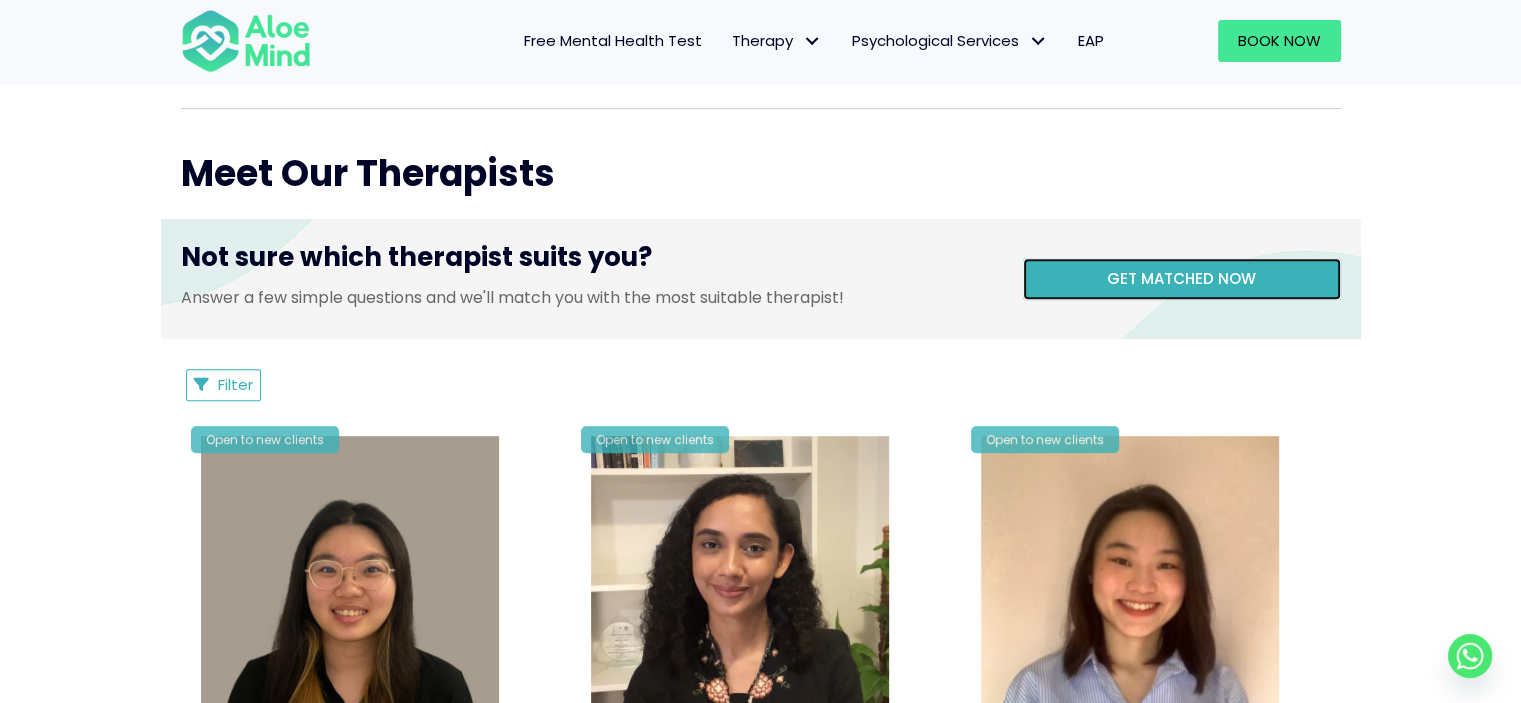 click on "Get matched now" at bounding box center (1182, 279) 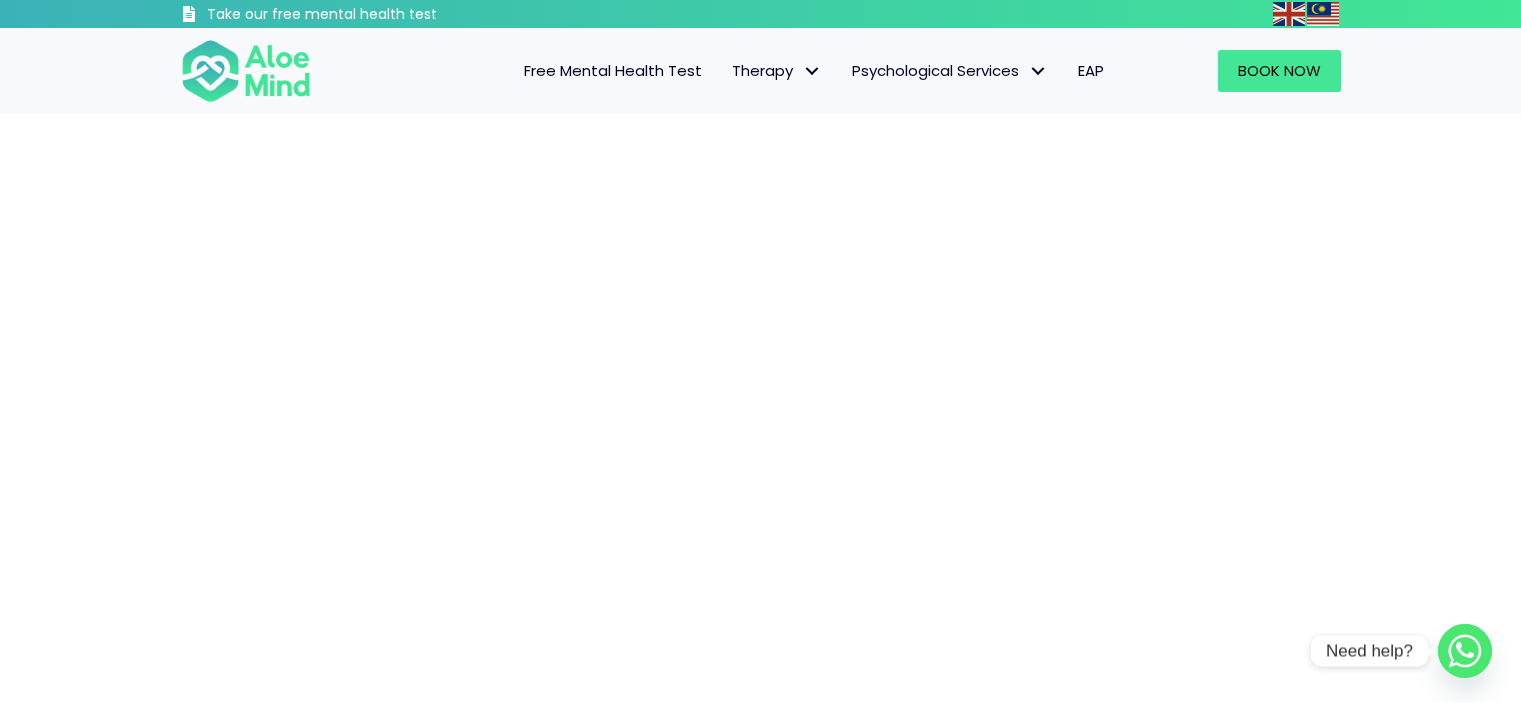 scroll, scrollTop: 0, scrollLeft: 0, axis: both 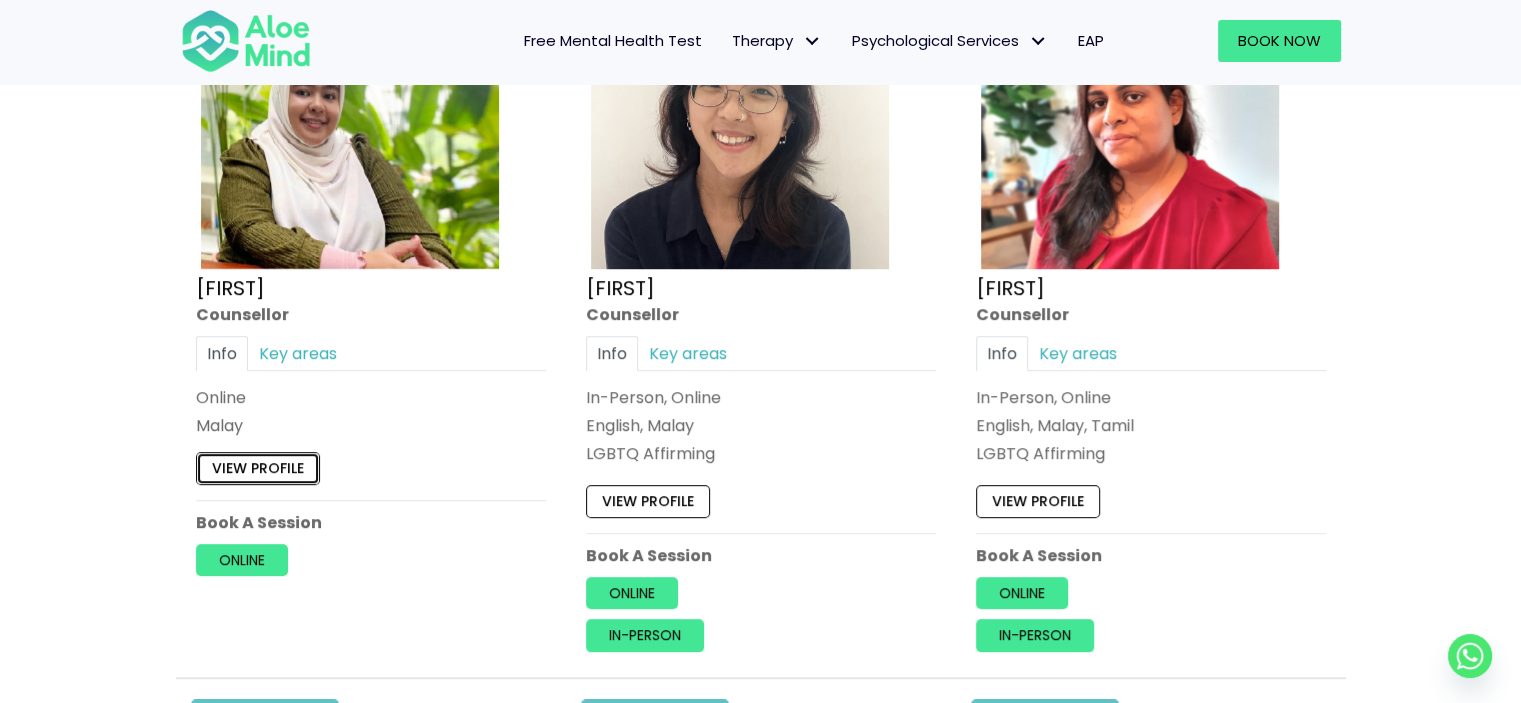 click on "View profile" at bounding box center [258, 469] 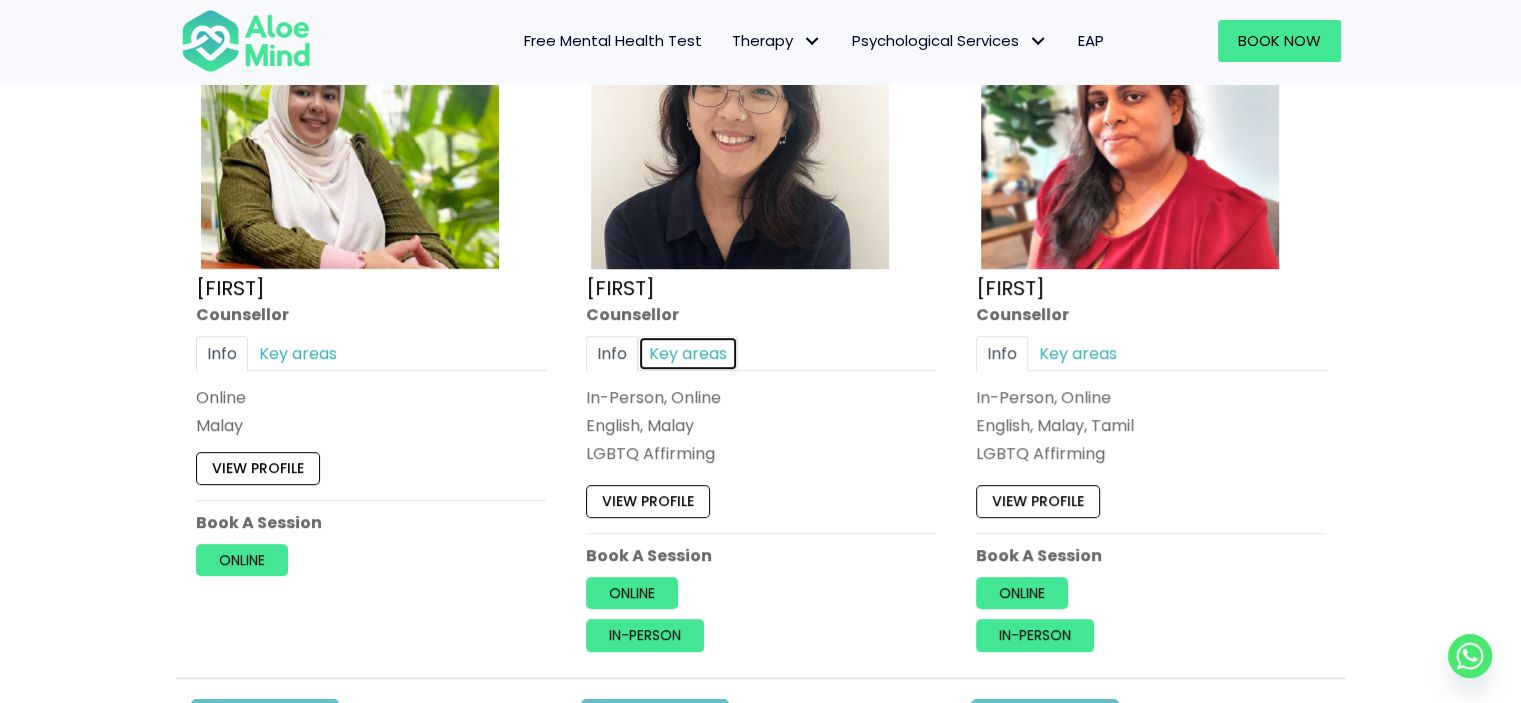 click on "Key areas" at bounding box center [688, 353] 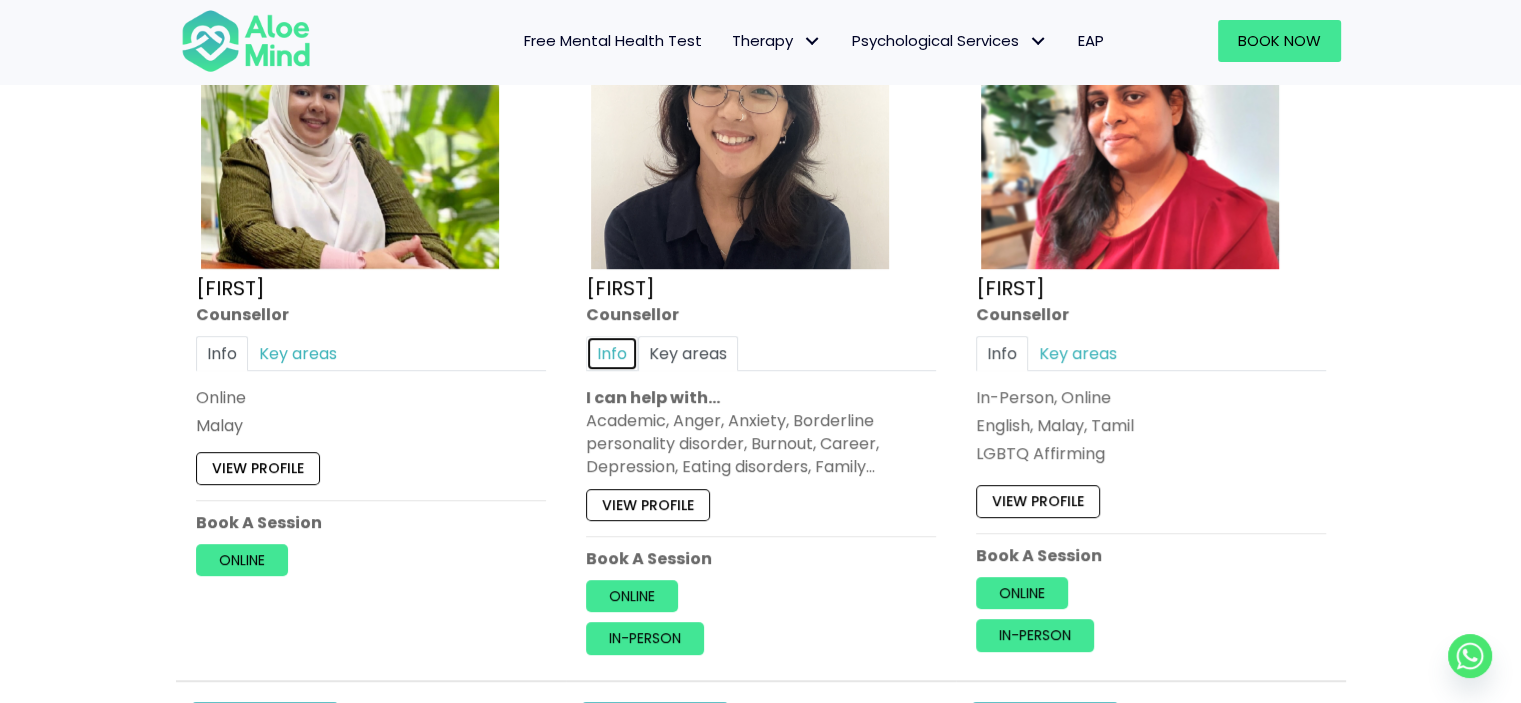 click on "Info" at bounding box center (612, 353) 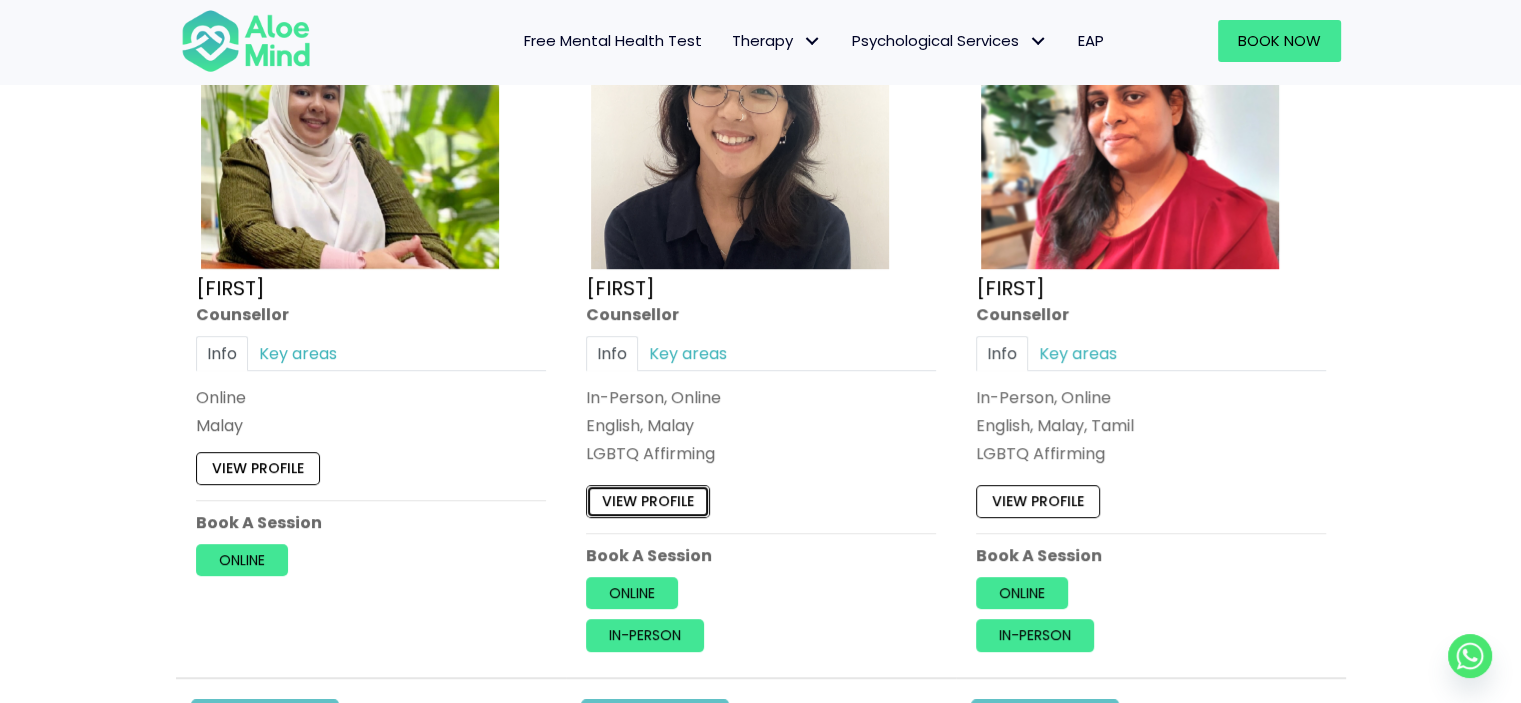 click on "View profile" at bounding box center [648, 502] 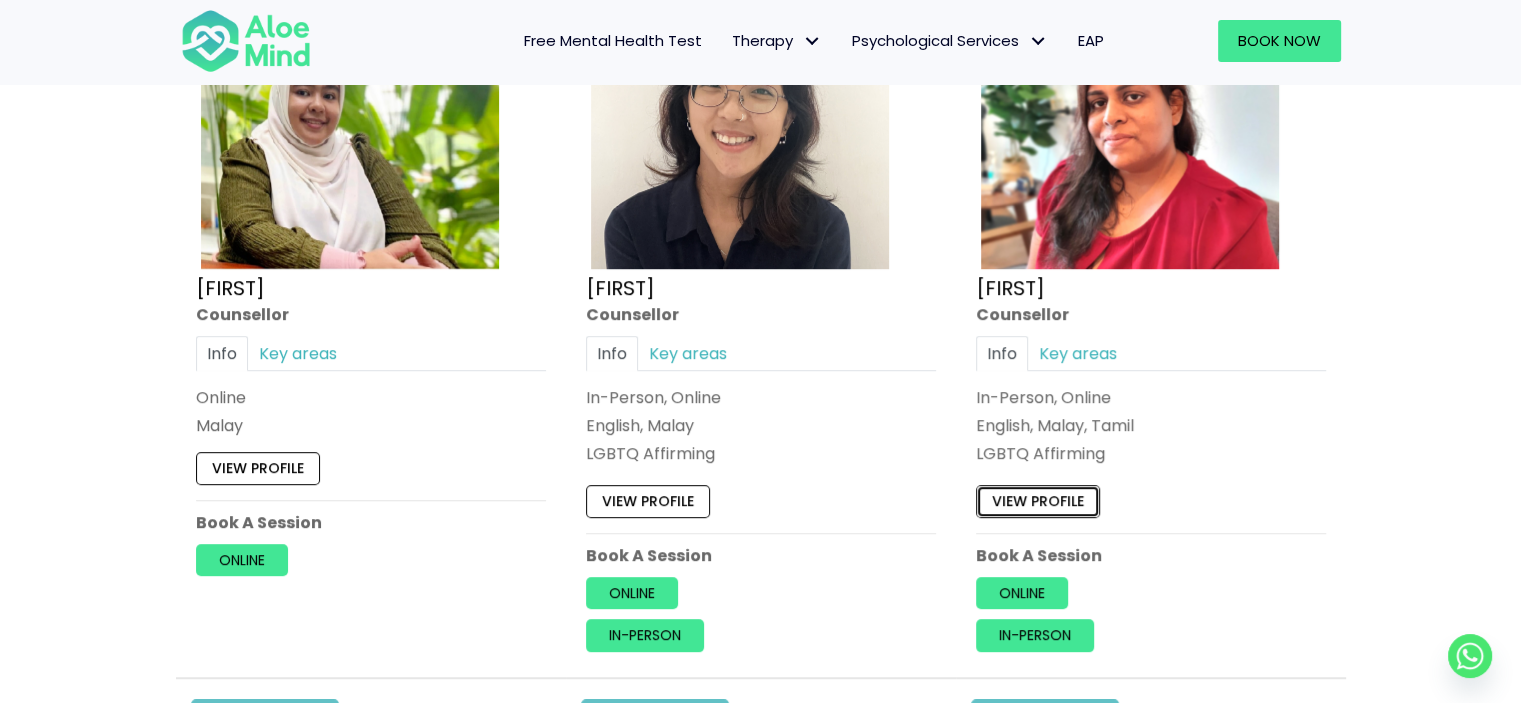click on "View profile" at bounding box center (1038, 502) 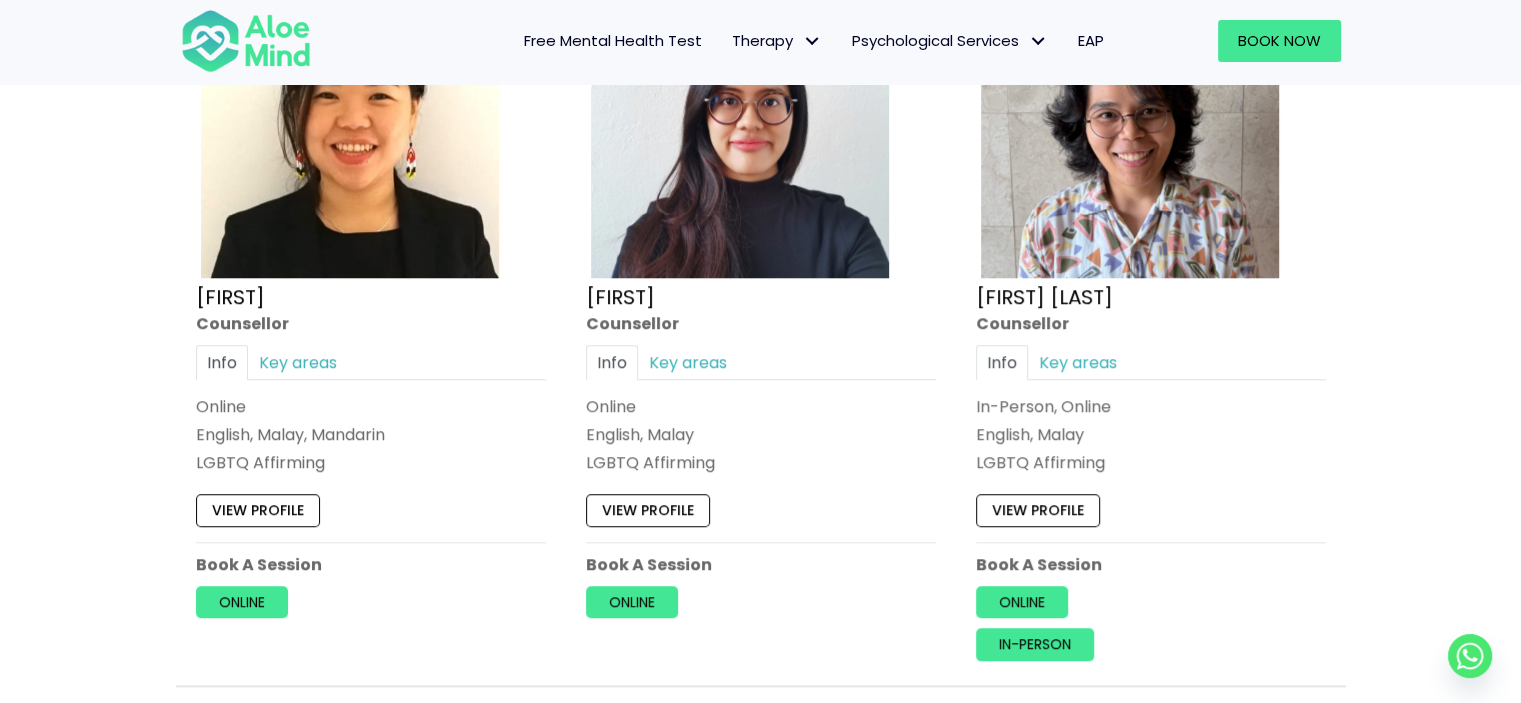 scroll, scrollTop: 2000, scrollLeft: 0, axis: vertical 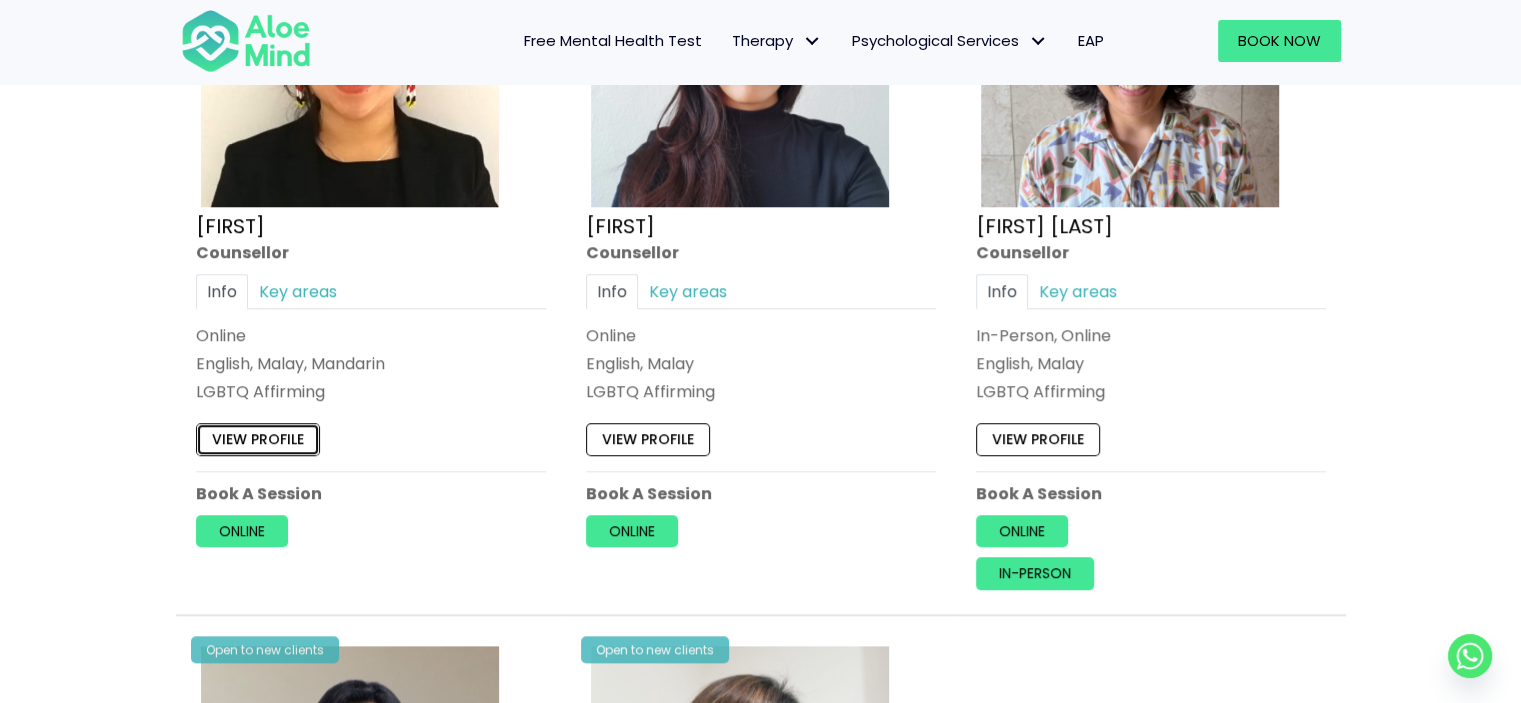 click on "View profile" at bounding box center (258, 439) 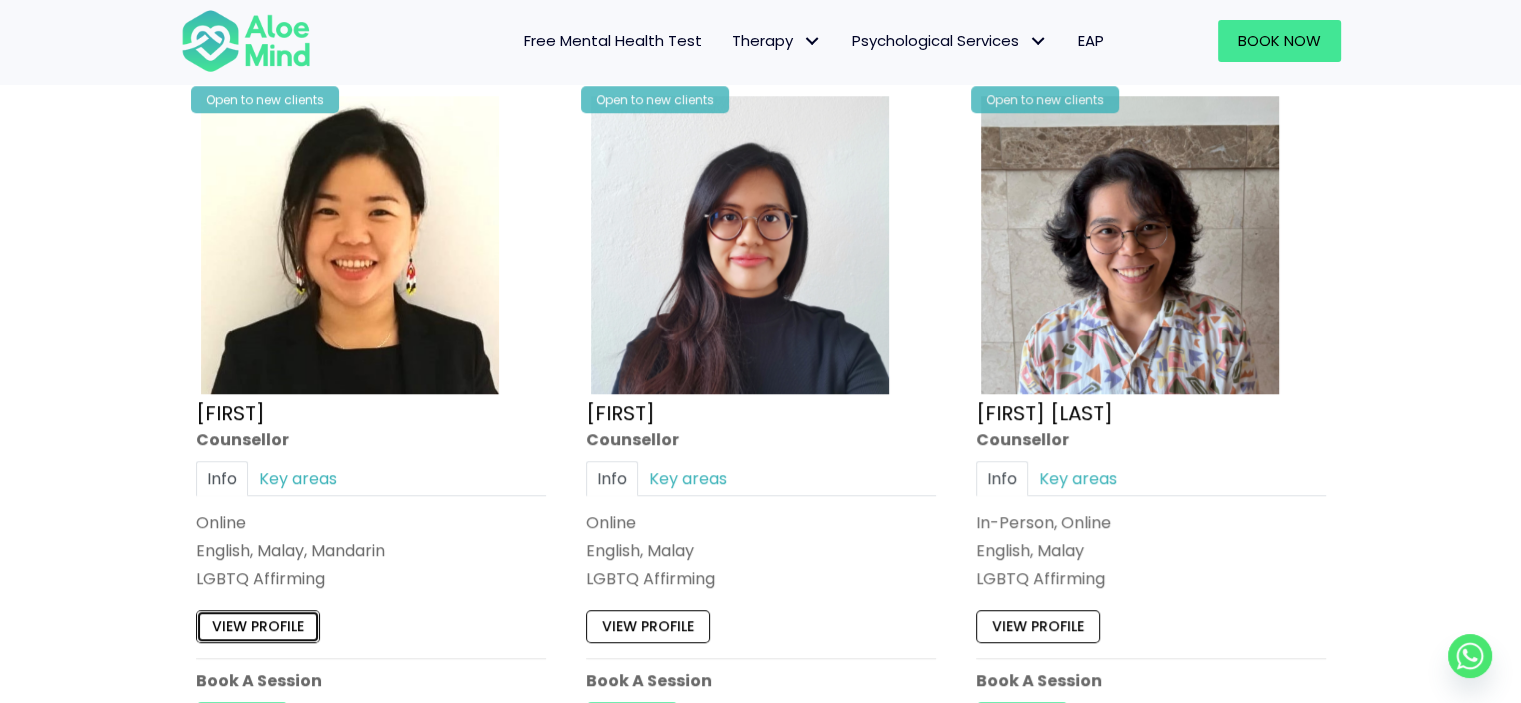 scroll, scrollTop: 2000, scrollLeft: 0, axis: vertical 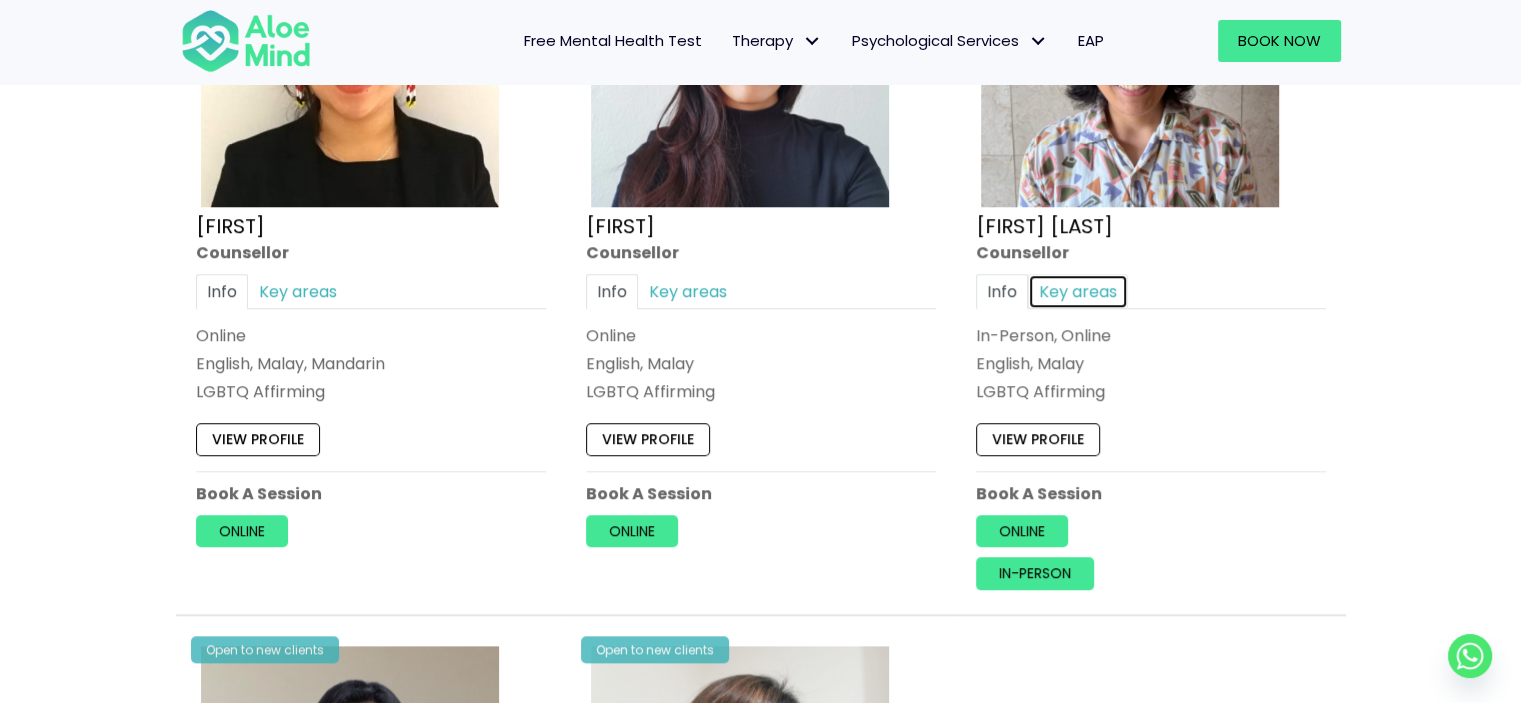 click on "Key areas" at bounding box center [1078, 291] 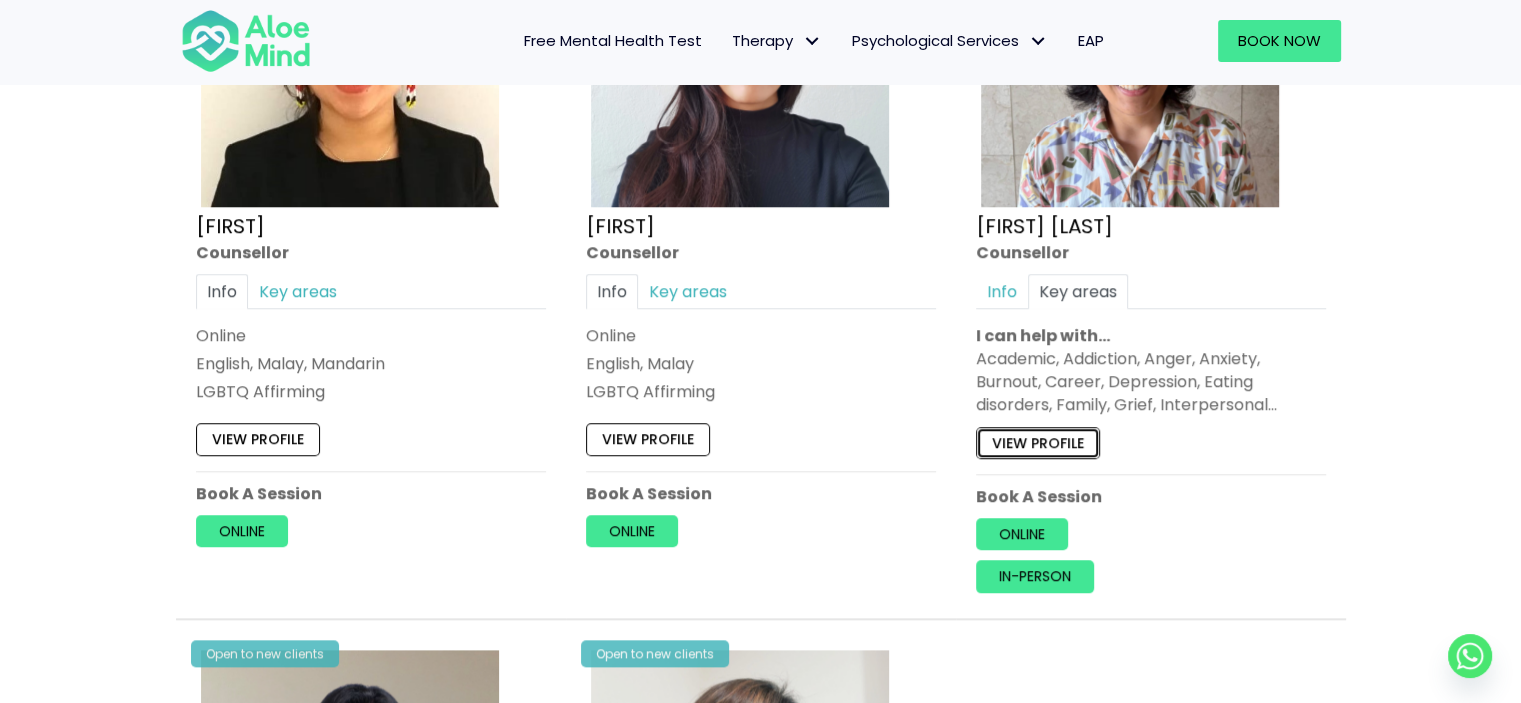 click on "View profile" at bounding box center [1038, 442] 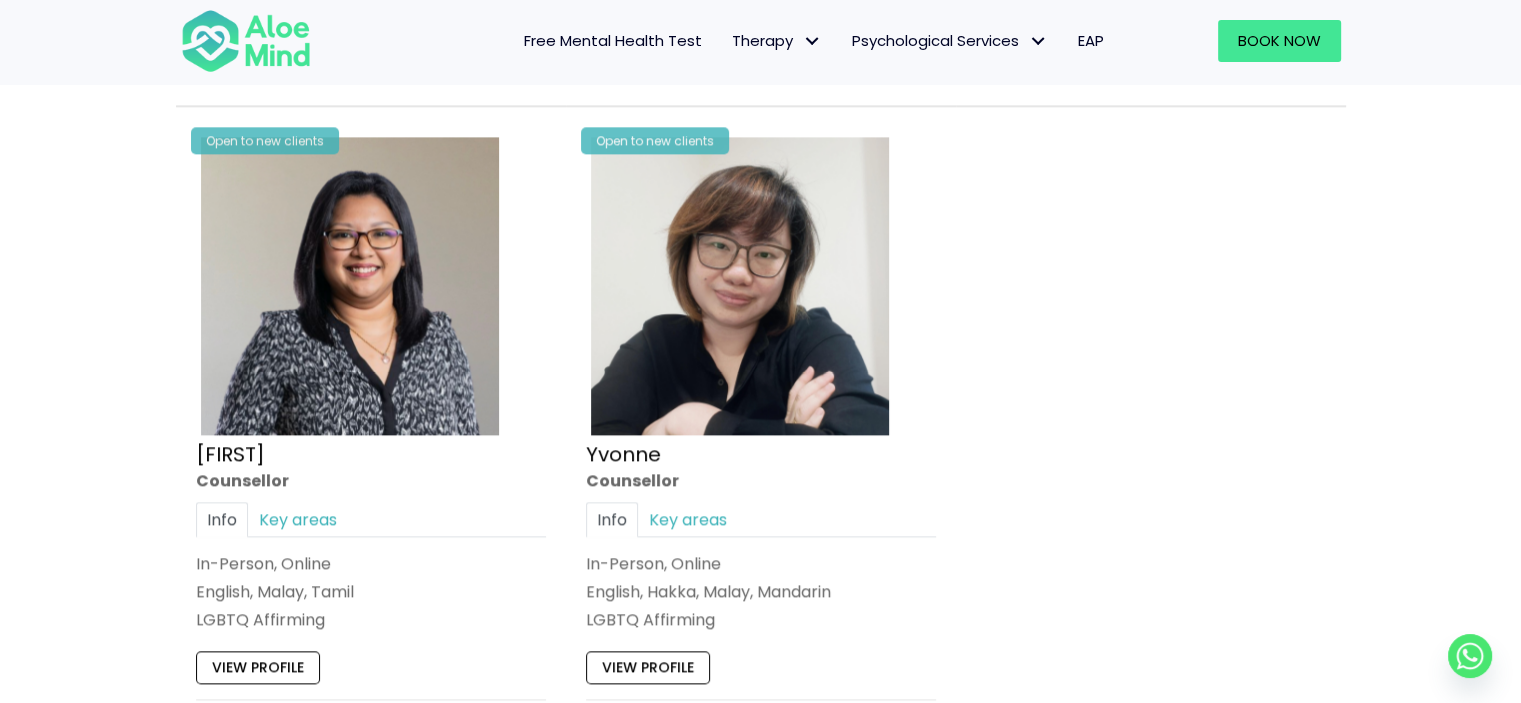 scroll, scrollTop: 2600, scrollLeft: 0, axis: vertical 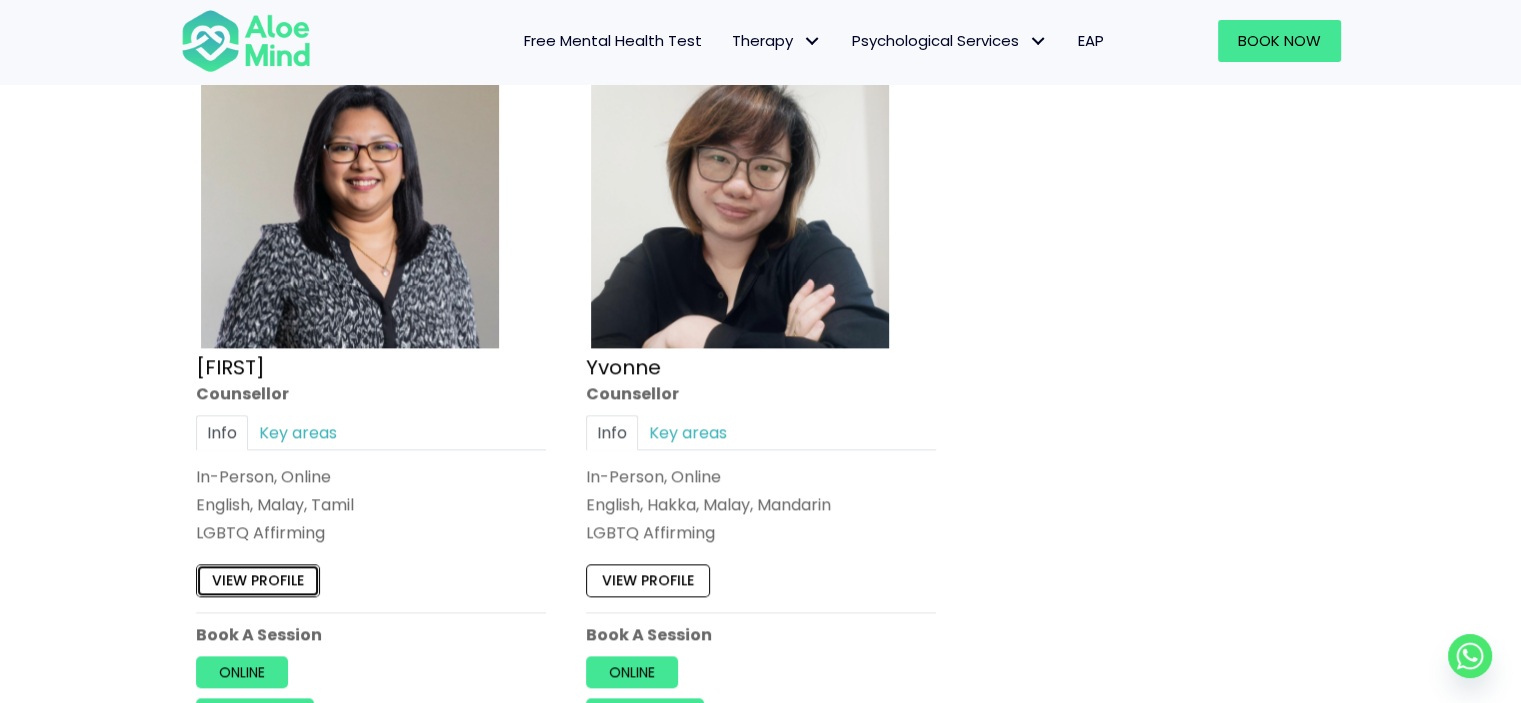 click on "View profile" at bounding box center (258, 580) 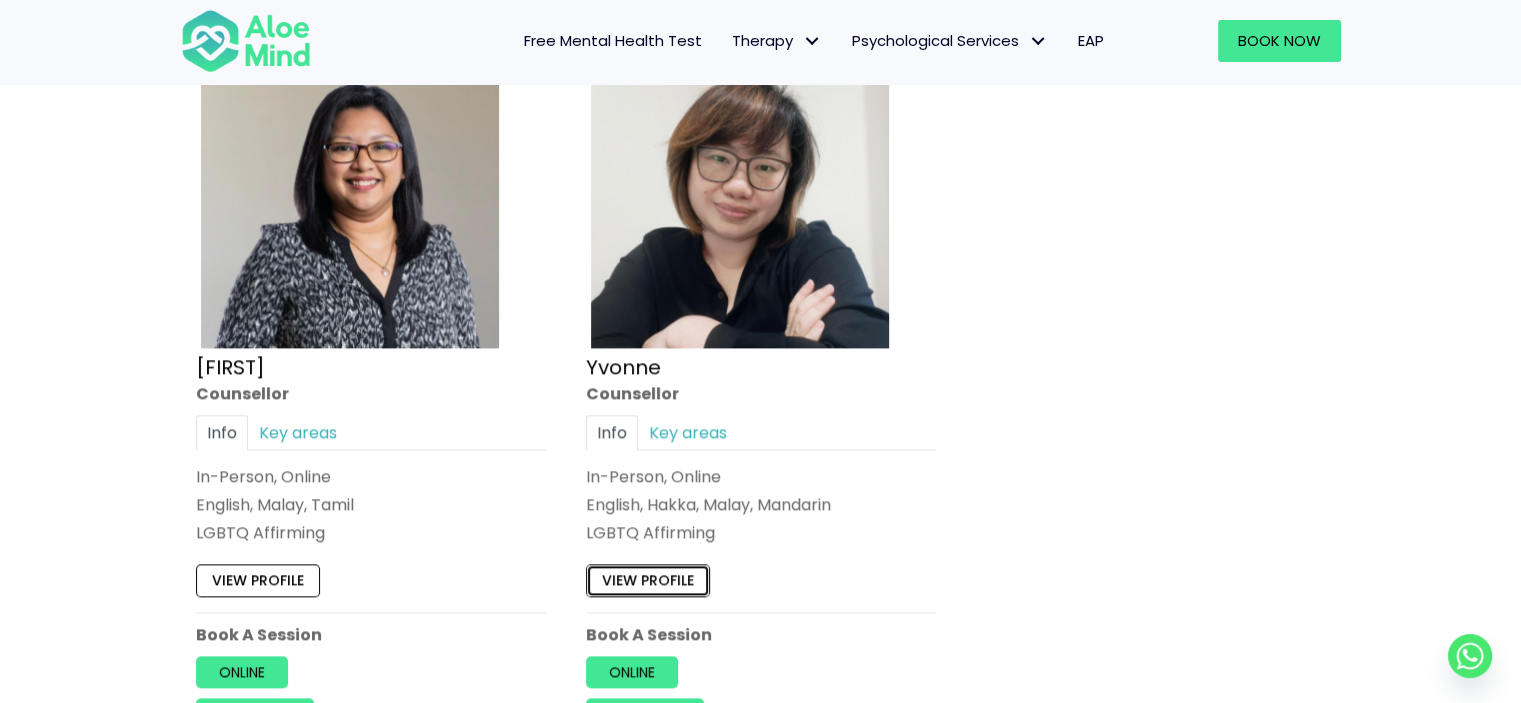 click on "View profile" at bounding box center (648, 580) 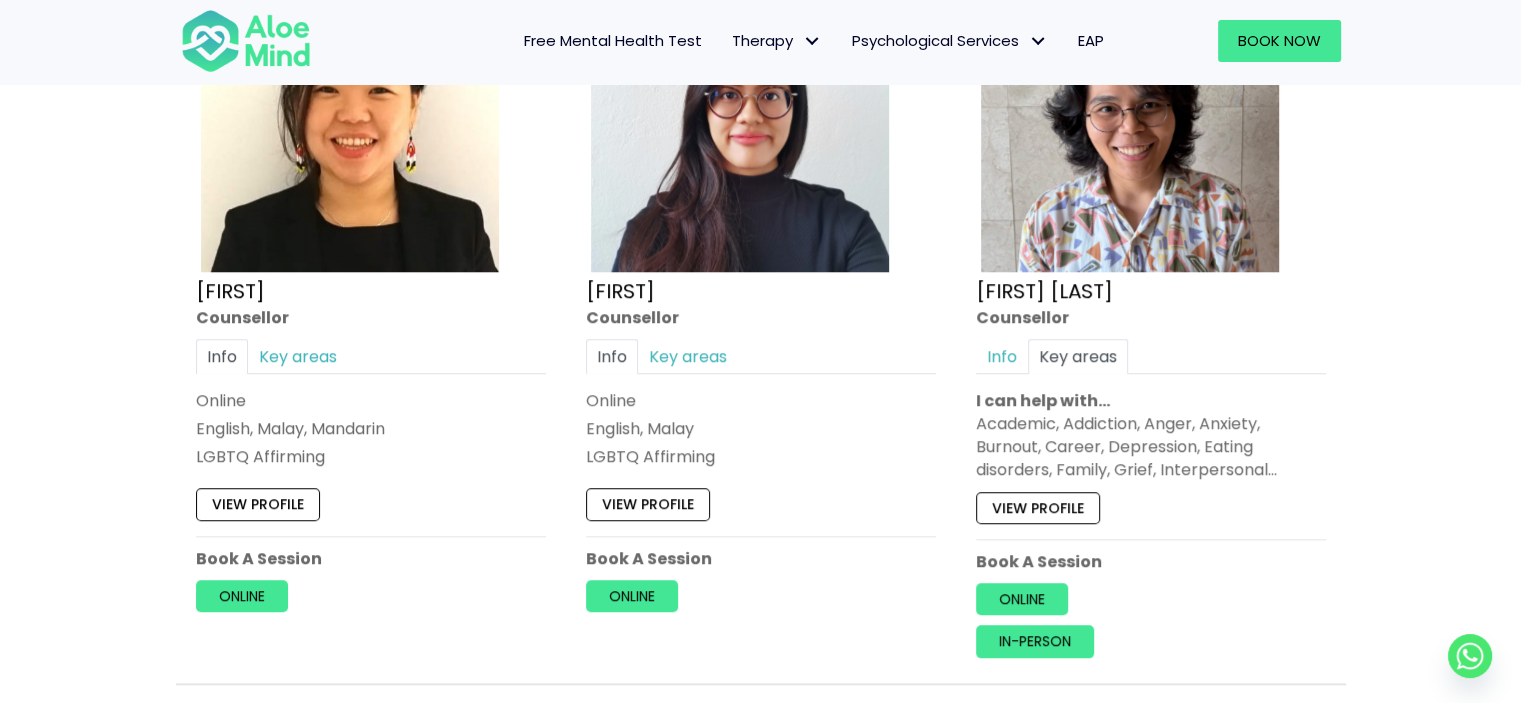 scroll, scrollTop: 1900, scrollLeft: 0, axis: vertical 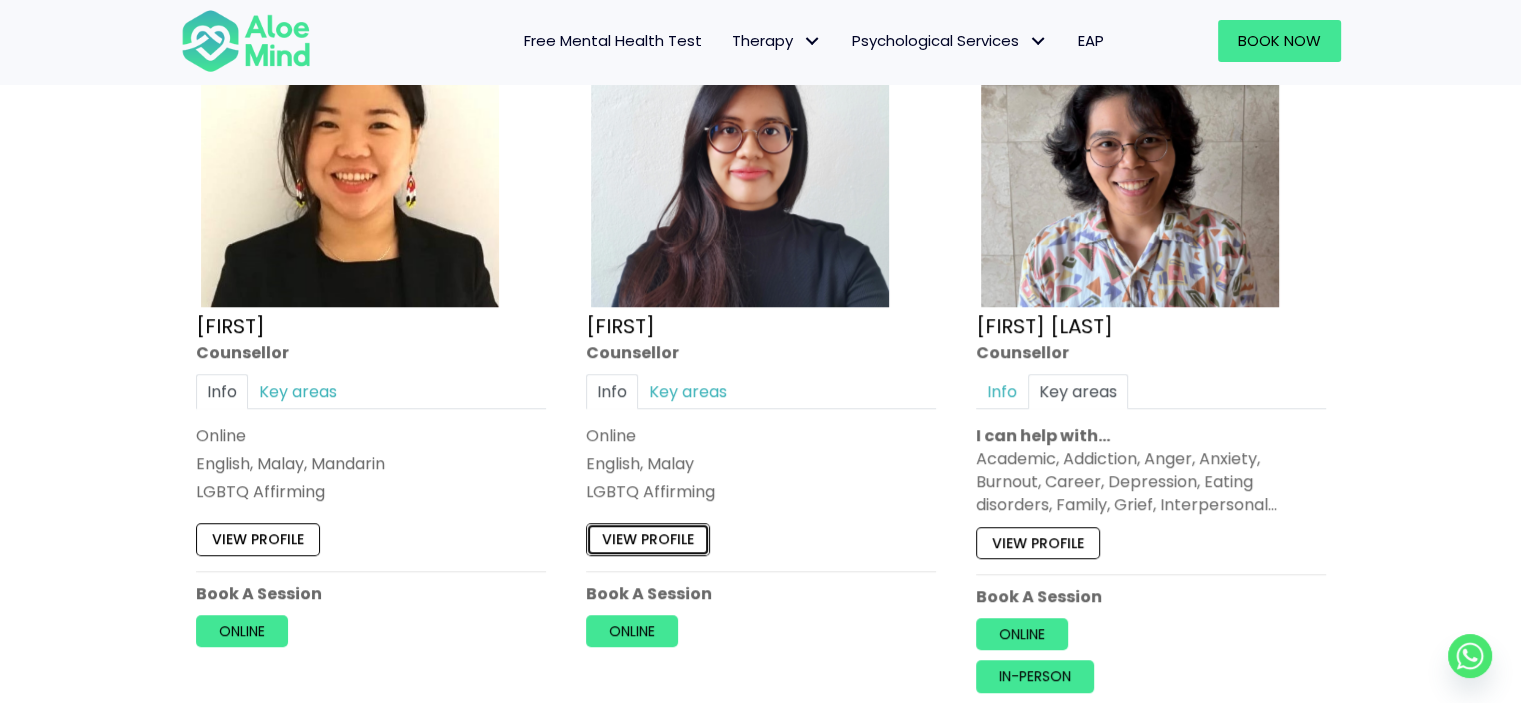 click on "View profile" at bounding box center (648, 539) 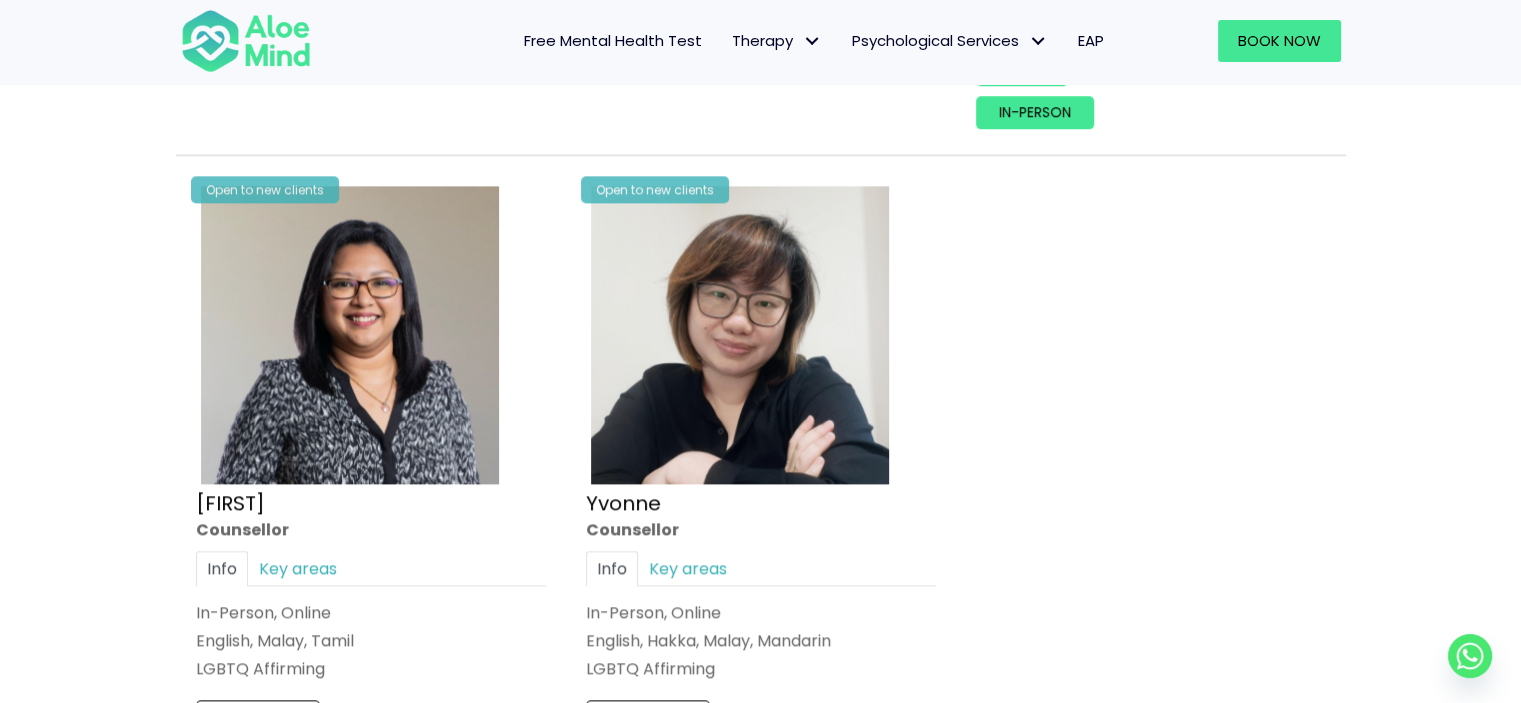 scroll, scrollTop: 2700, scrollLeft: 0, axis: vertical 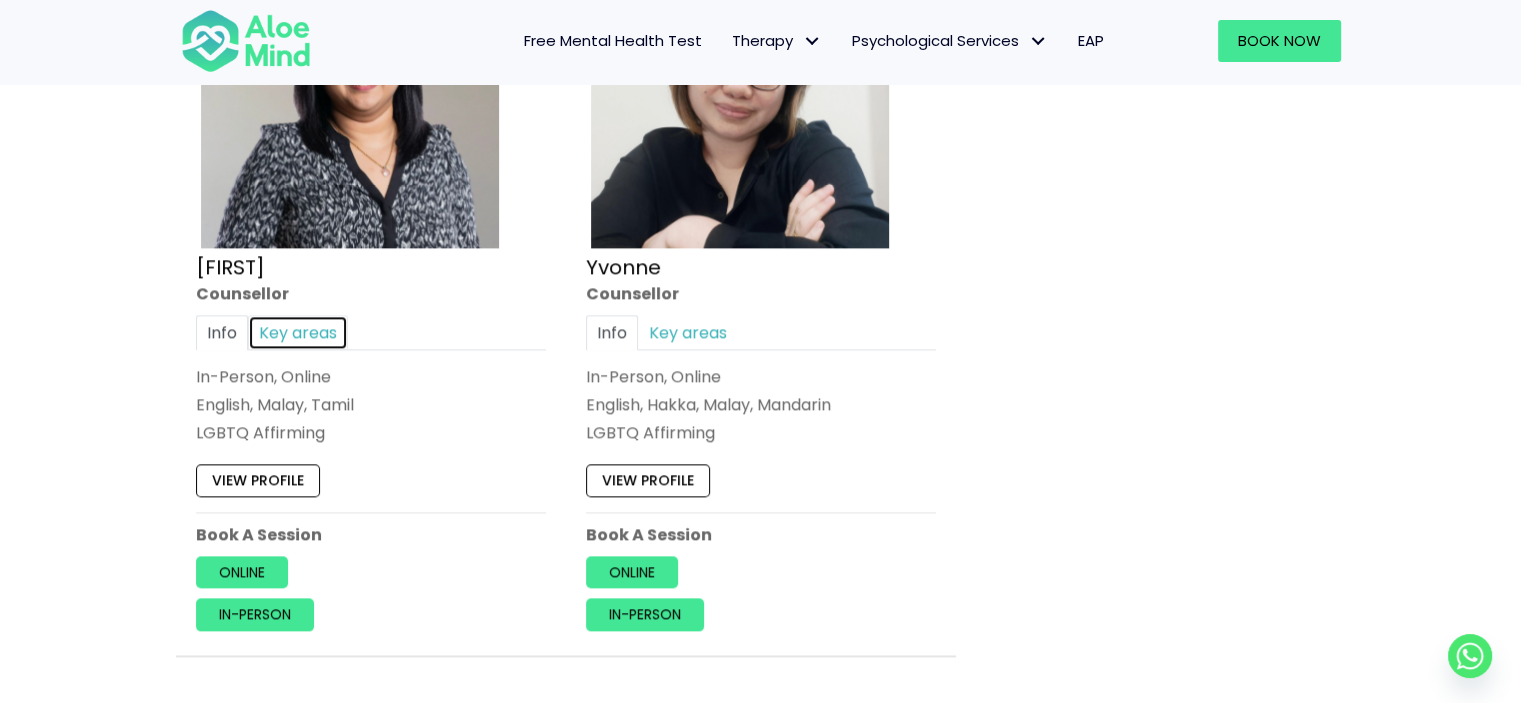 click on "Key areas" at bounding box center (298, 331) 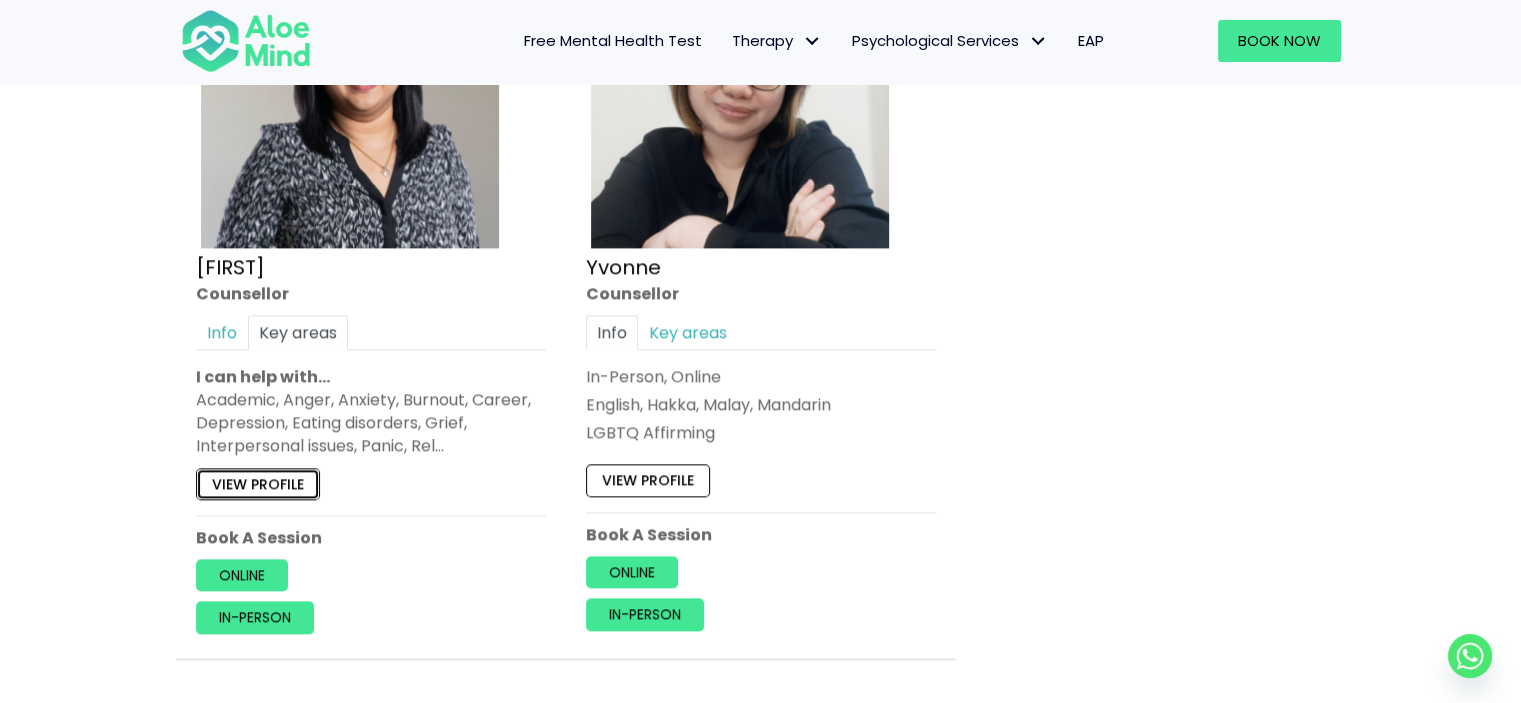 click on "View profile" at bounding box center (258, 483) 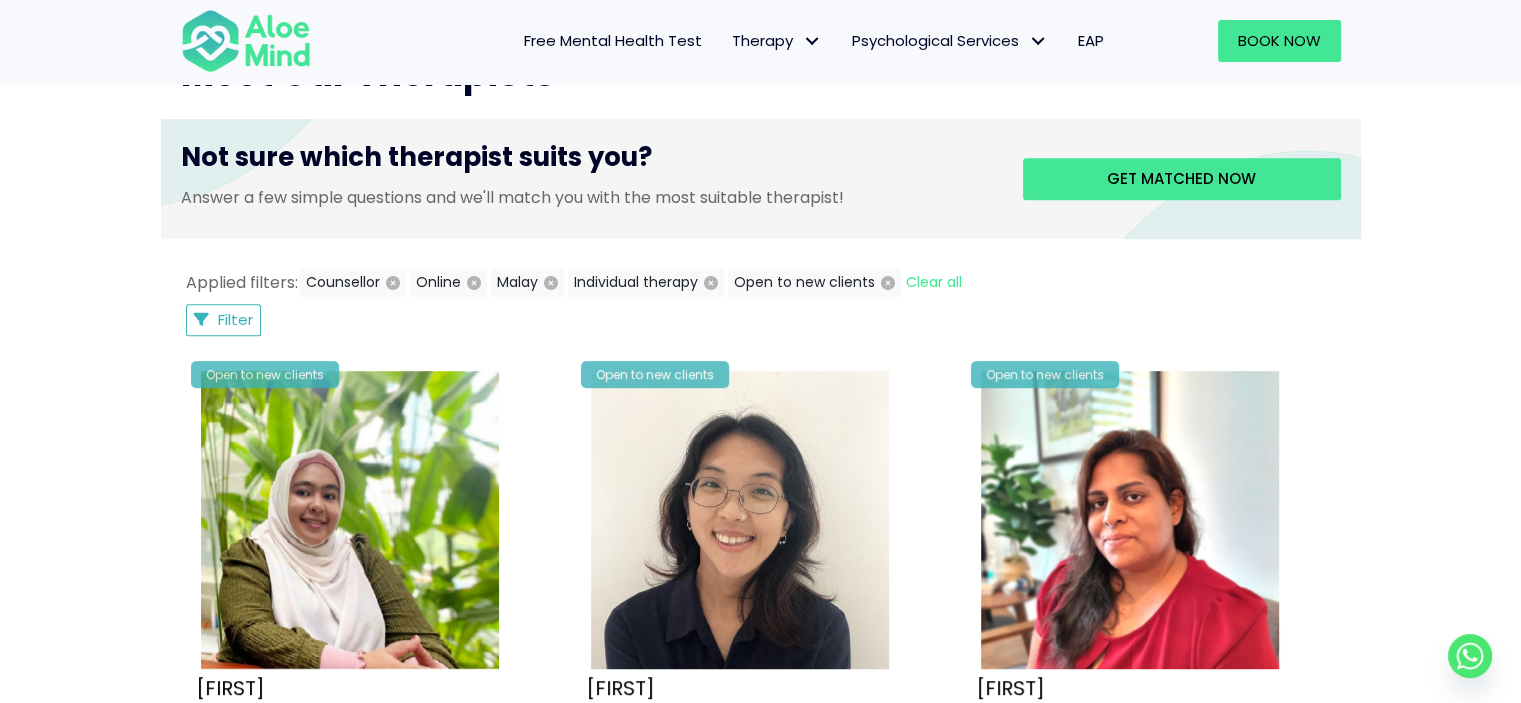 scroll, scrollTop: 1100, scrollLeft: 0, axis: vertical 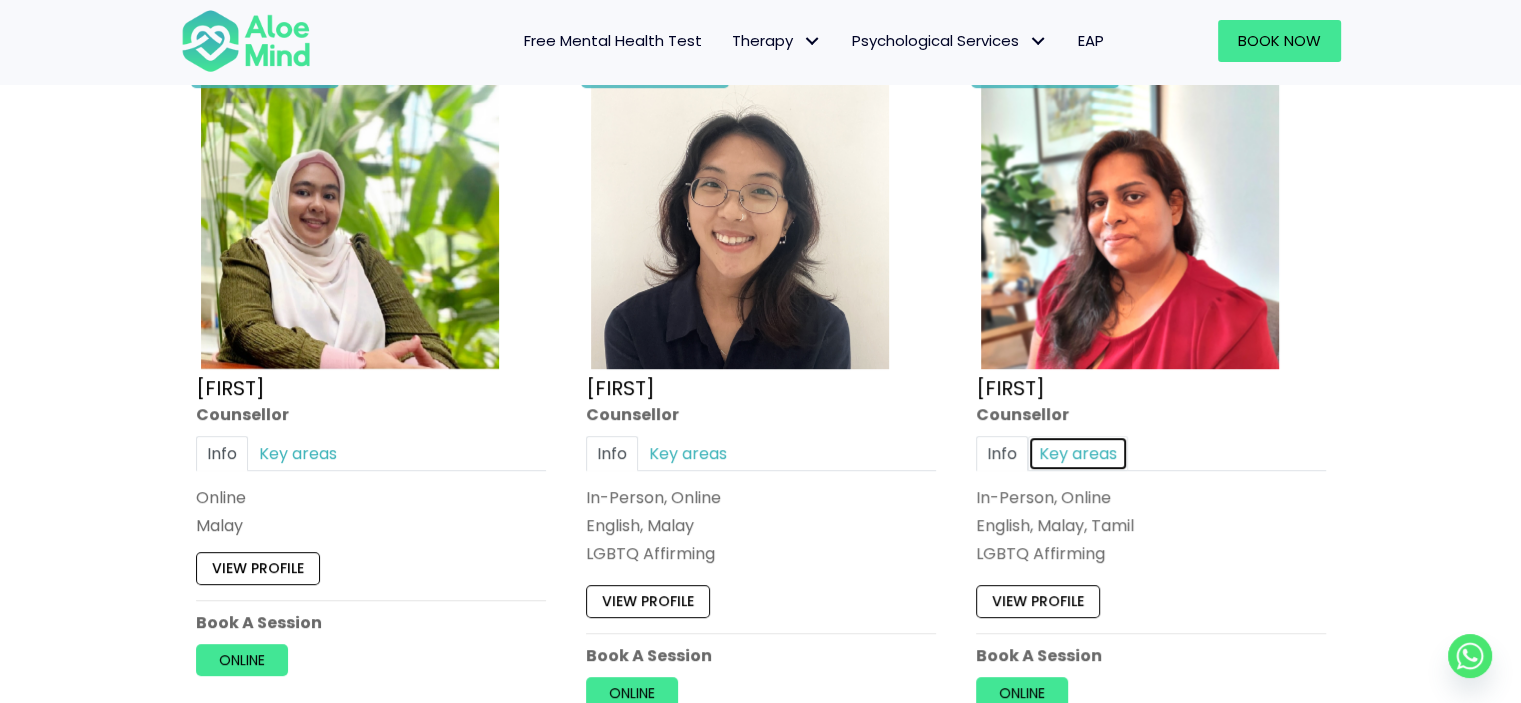 click on "Key areas" at bounding box center [1078, 453] 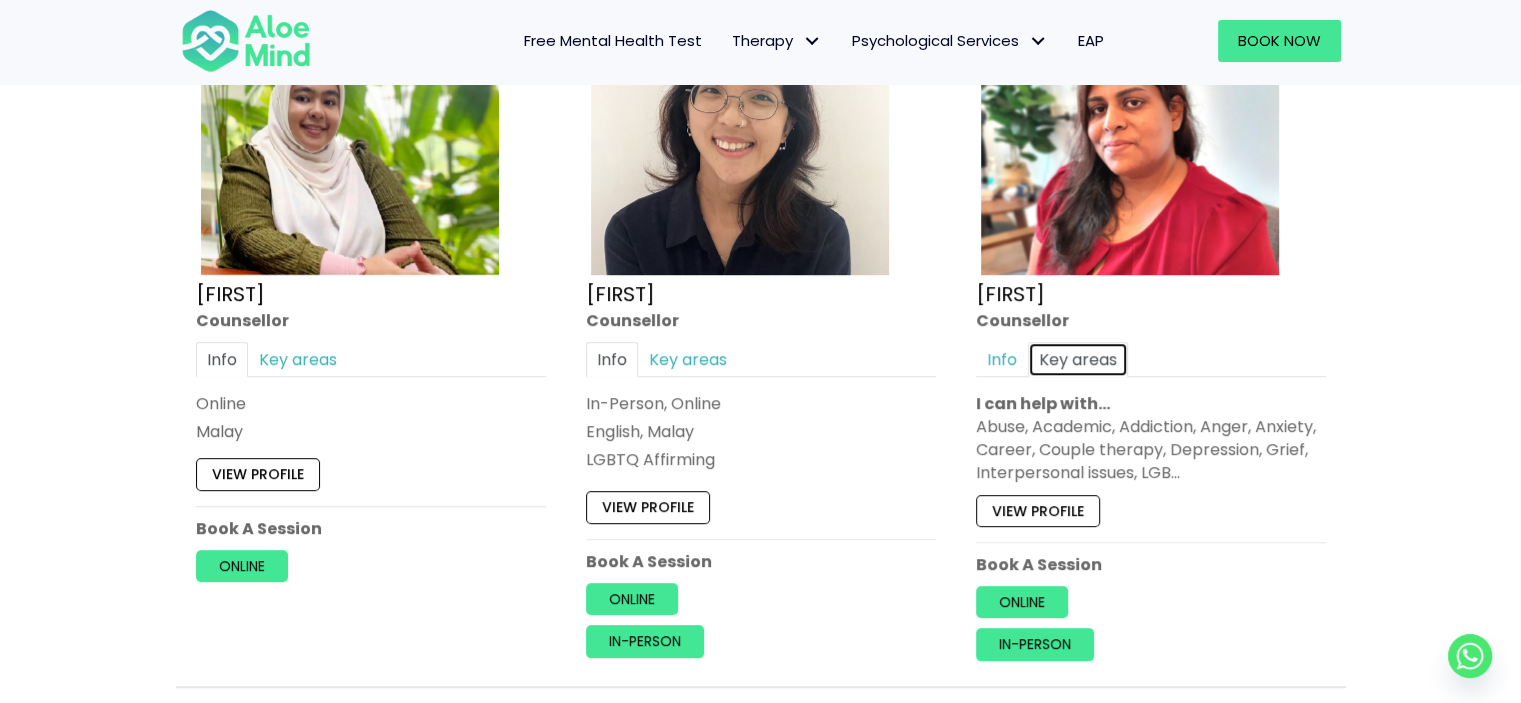 scroll, scrollTop: 1300, scrollLeft: 0, axis: vertical 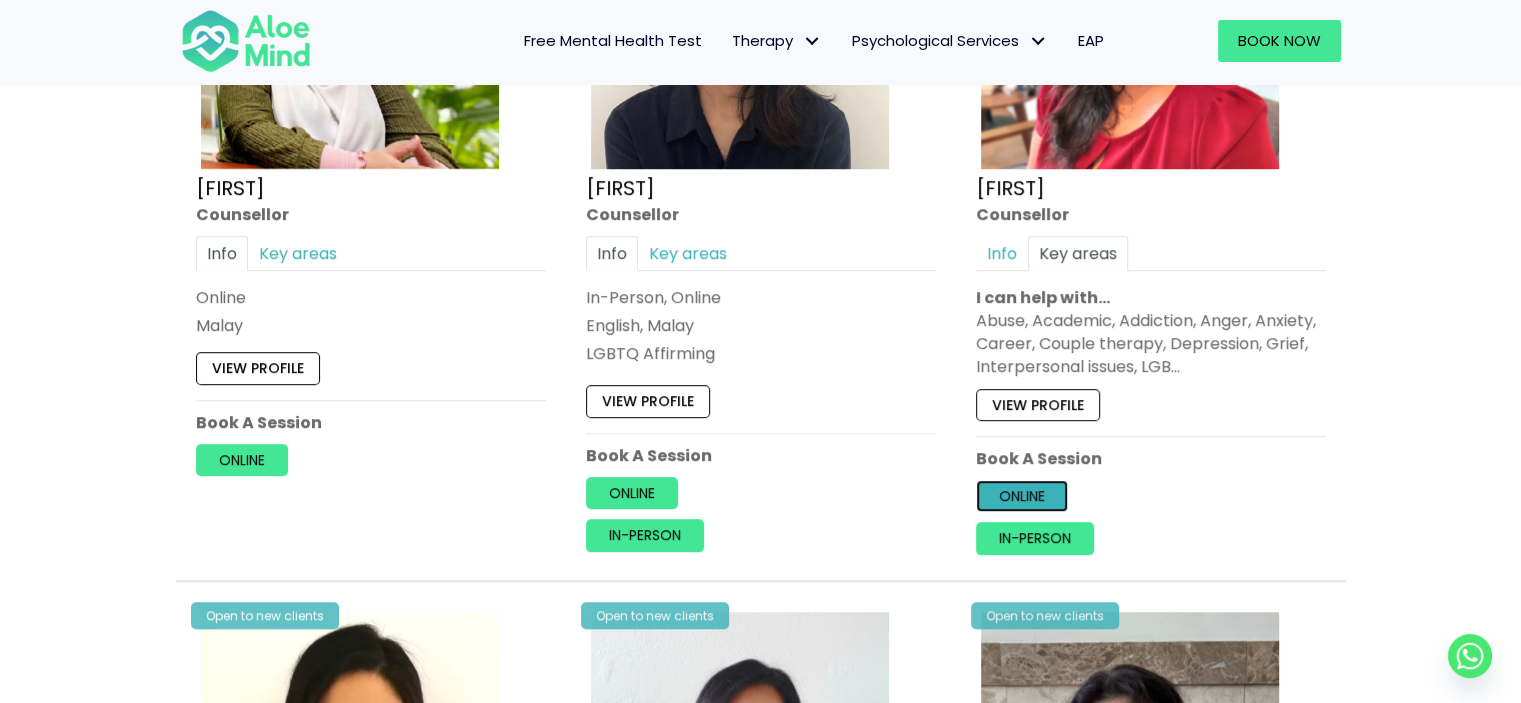 click on "Online" at bounding box center (1022, 496) 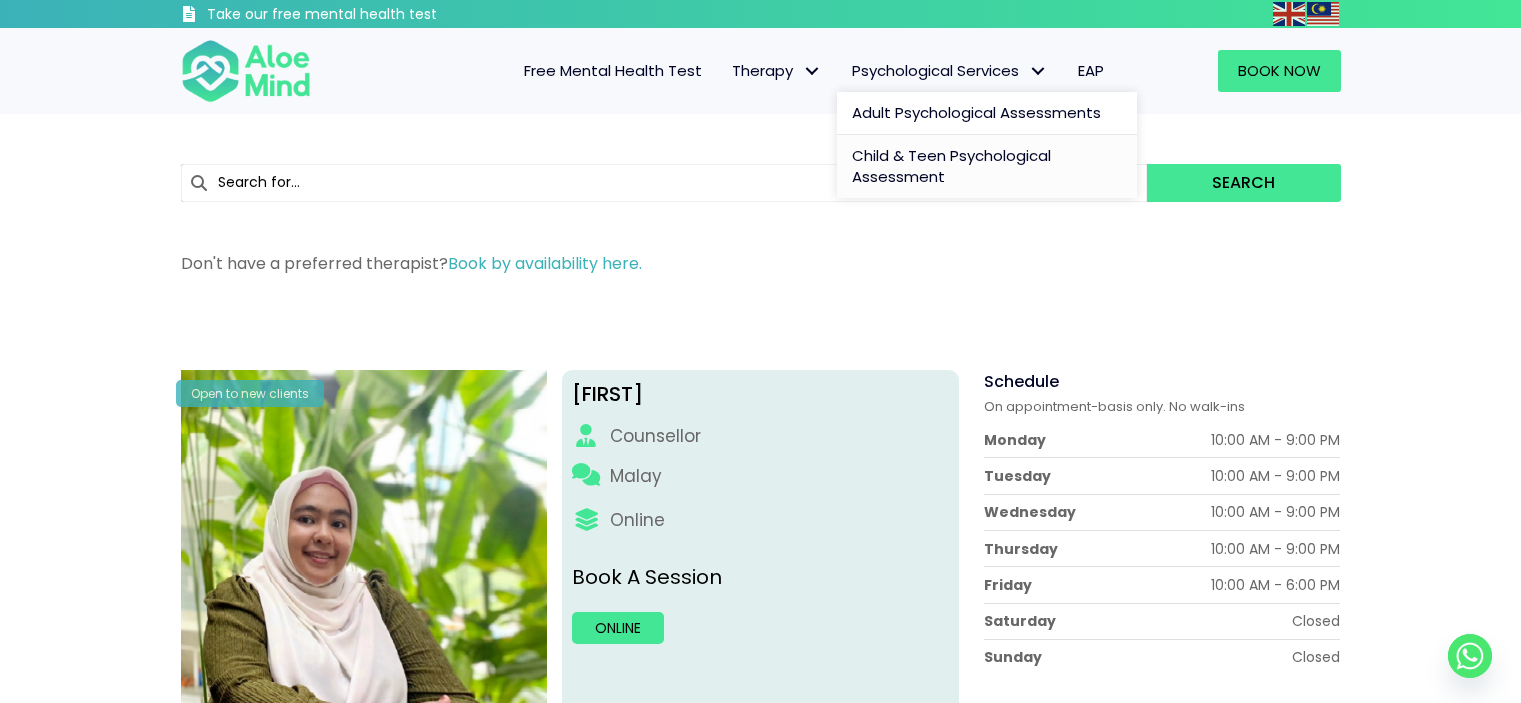 scroll, scrollTop: 0, scrollLeft: 0, axis: both 